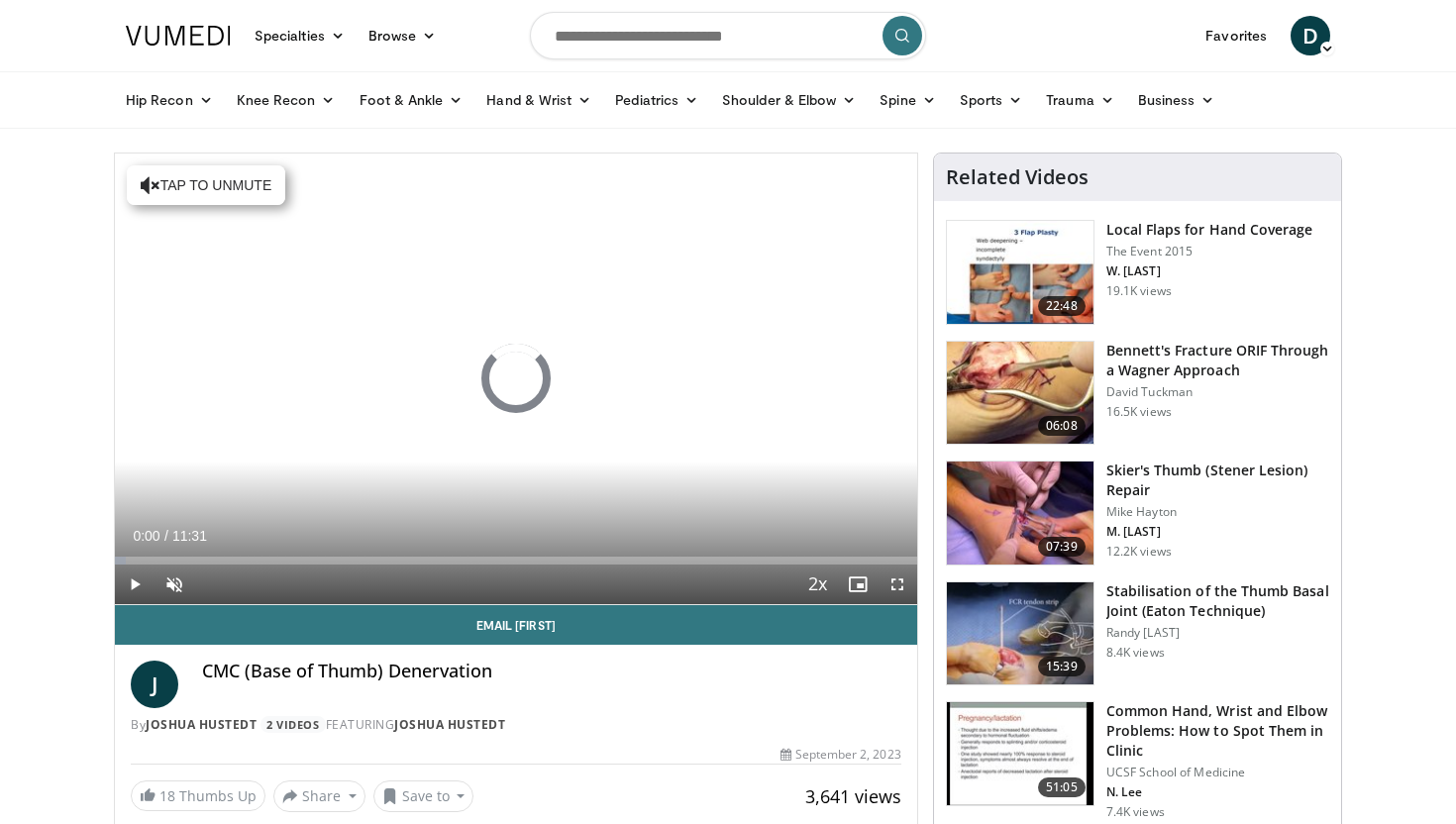 scroll, scrollTop: 0, scrollLeft: 0, axis: both 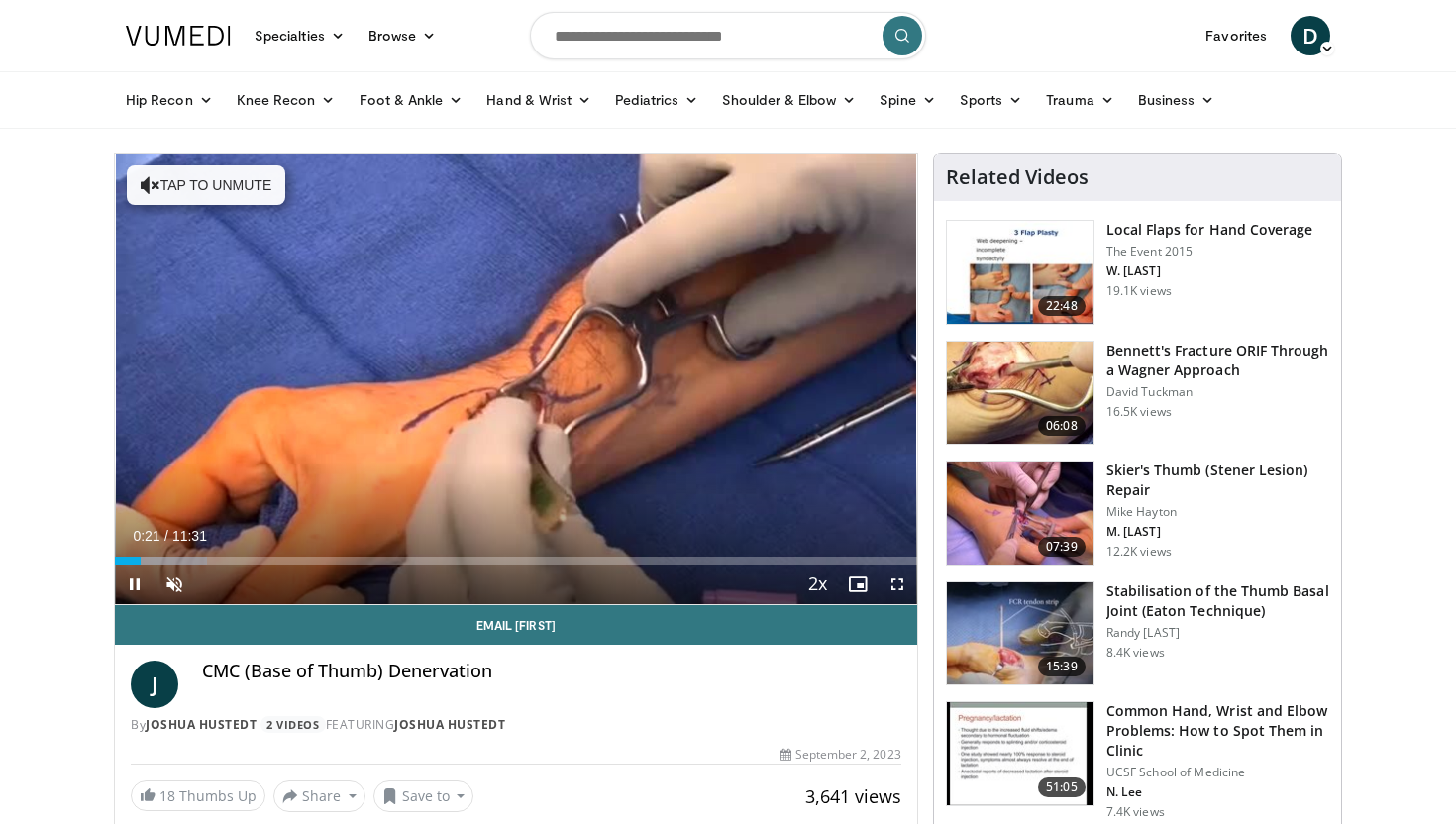 click on "Current Time  0:21 / Duration  11:31 Pause Skip Backward Skip Forward Unmute Loaded :  11.46% 00:22 01:38 Stream Type  LIVE Seek to live, currently behind live LIVE   2x Playback Rate 0.5x 0.75x 1x 1.25x 1.5x 1.75x 2x , selected Chapters Chapters Descriptions descriptions off , selected Captions captions settings , opens captions settings dialog captions off , selected Audio Track en (Main) , selected Fullscreen Enable picture-in-picture mode" at bounding box center (516, 584) 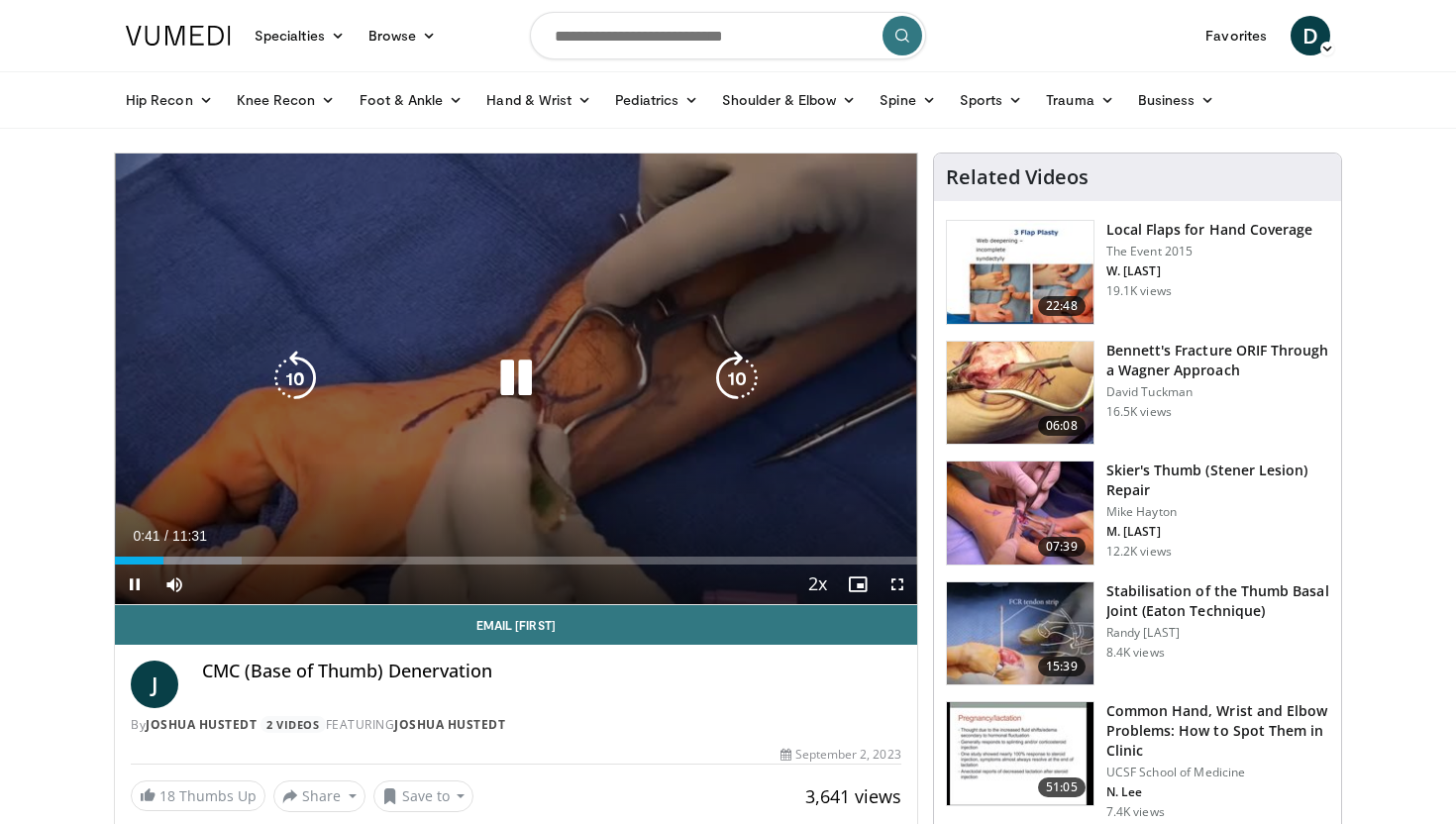 click at bounding box center (516, 378) 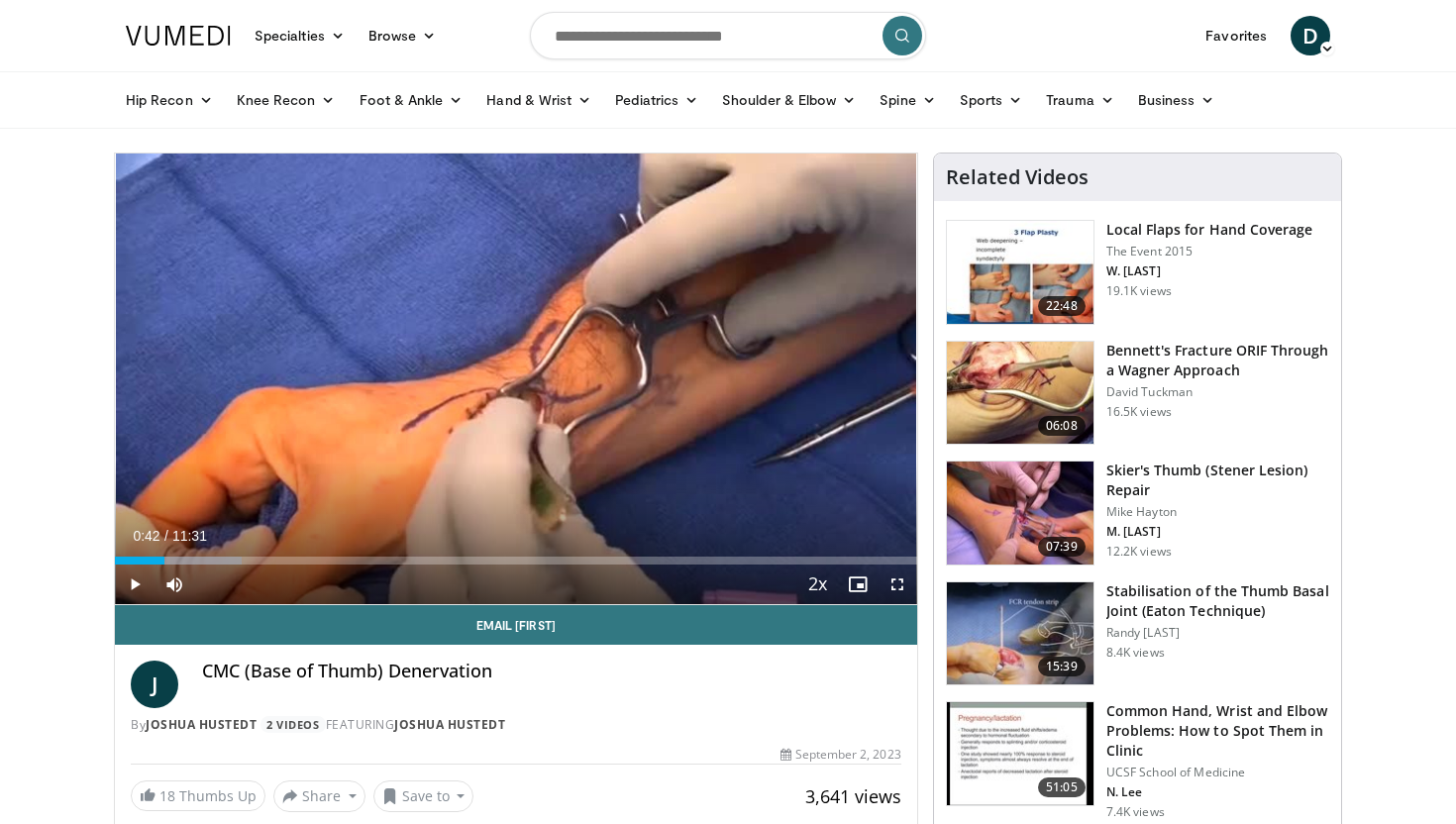 click on "10 seconds
Tap to unmute" at bounding box center [516, 378] 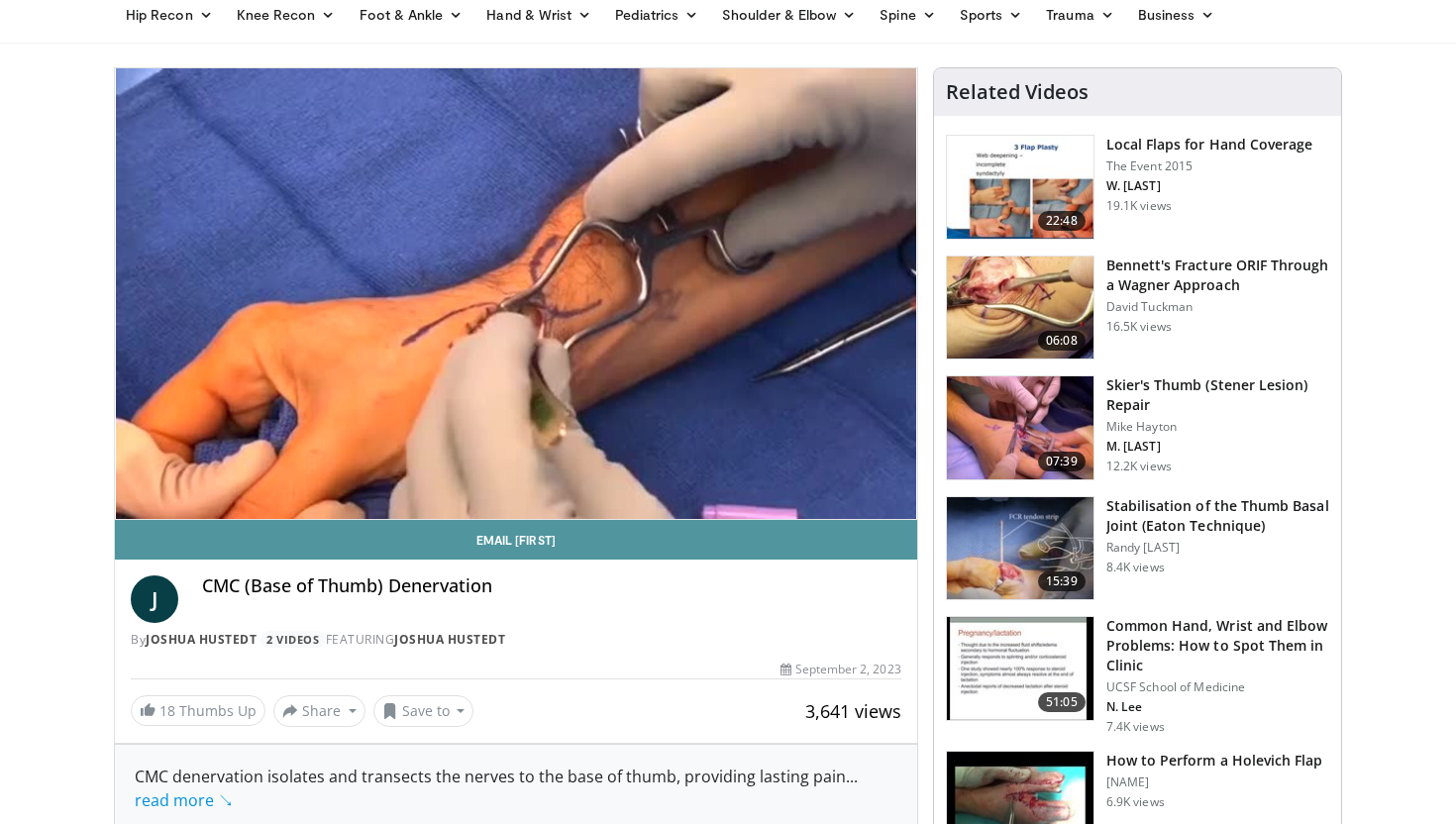 scroll, scrollTop: 87, scrollLeft: 0, axis: vertical 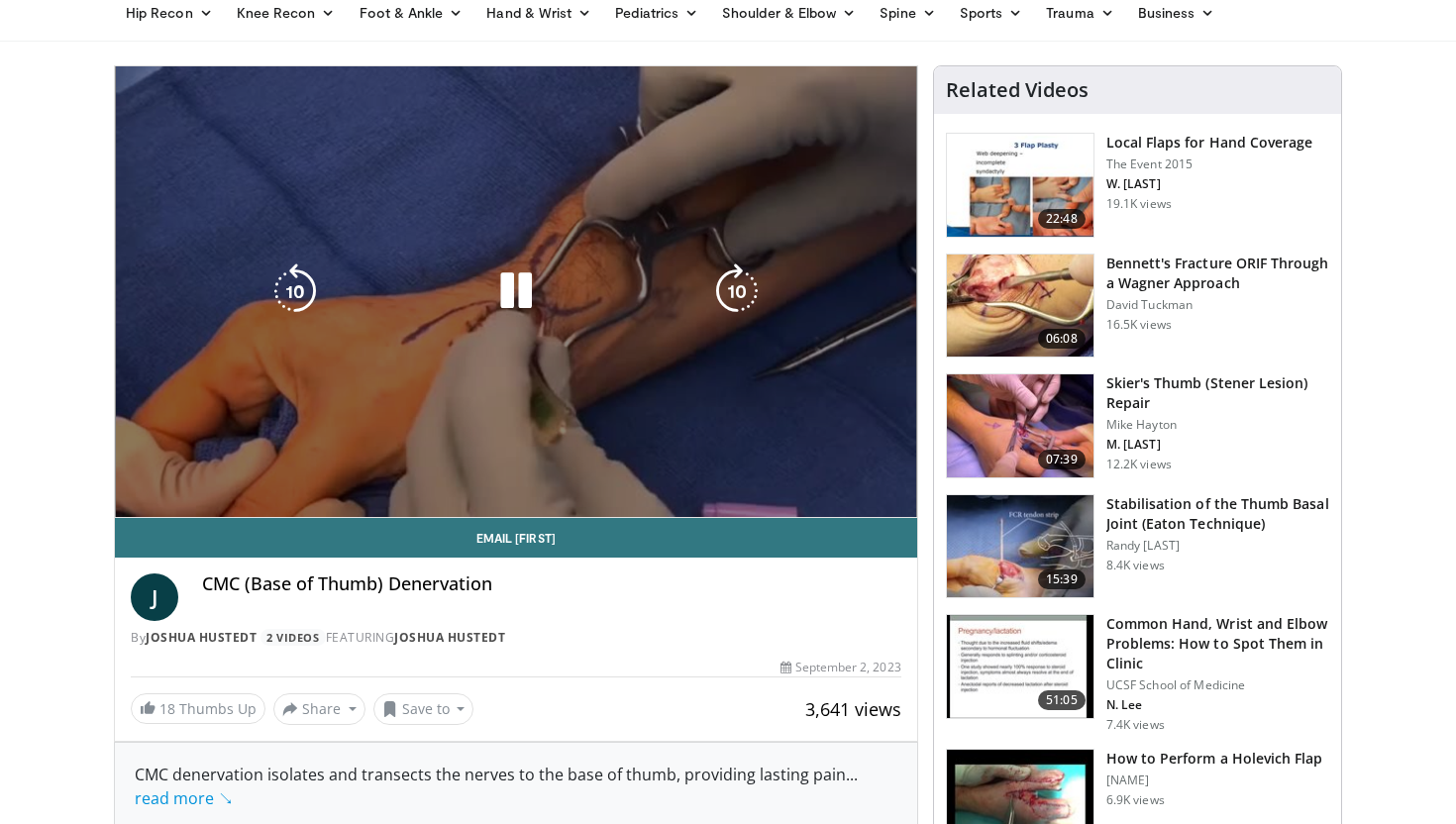 click on "10 seconds
Tap to unmute" at bounding box center (516, 291) 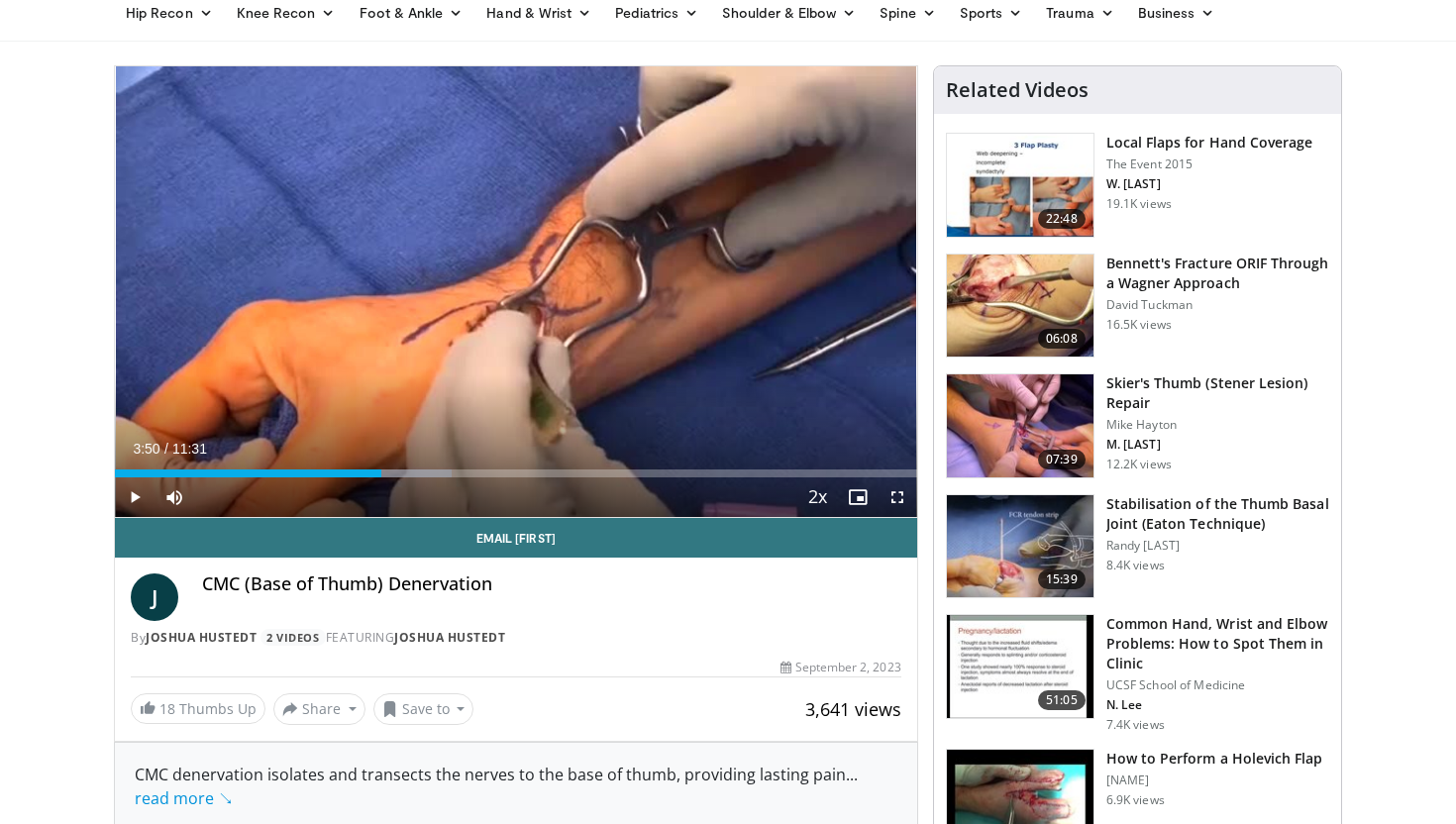 click on "10 seconds
Tap to unmute" at bounding box center (516, 291) 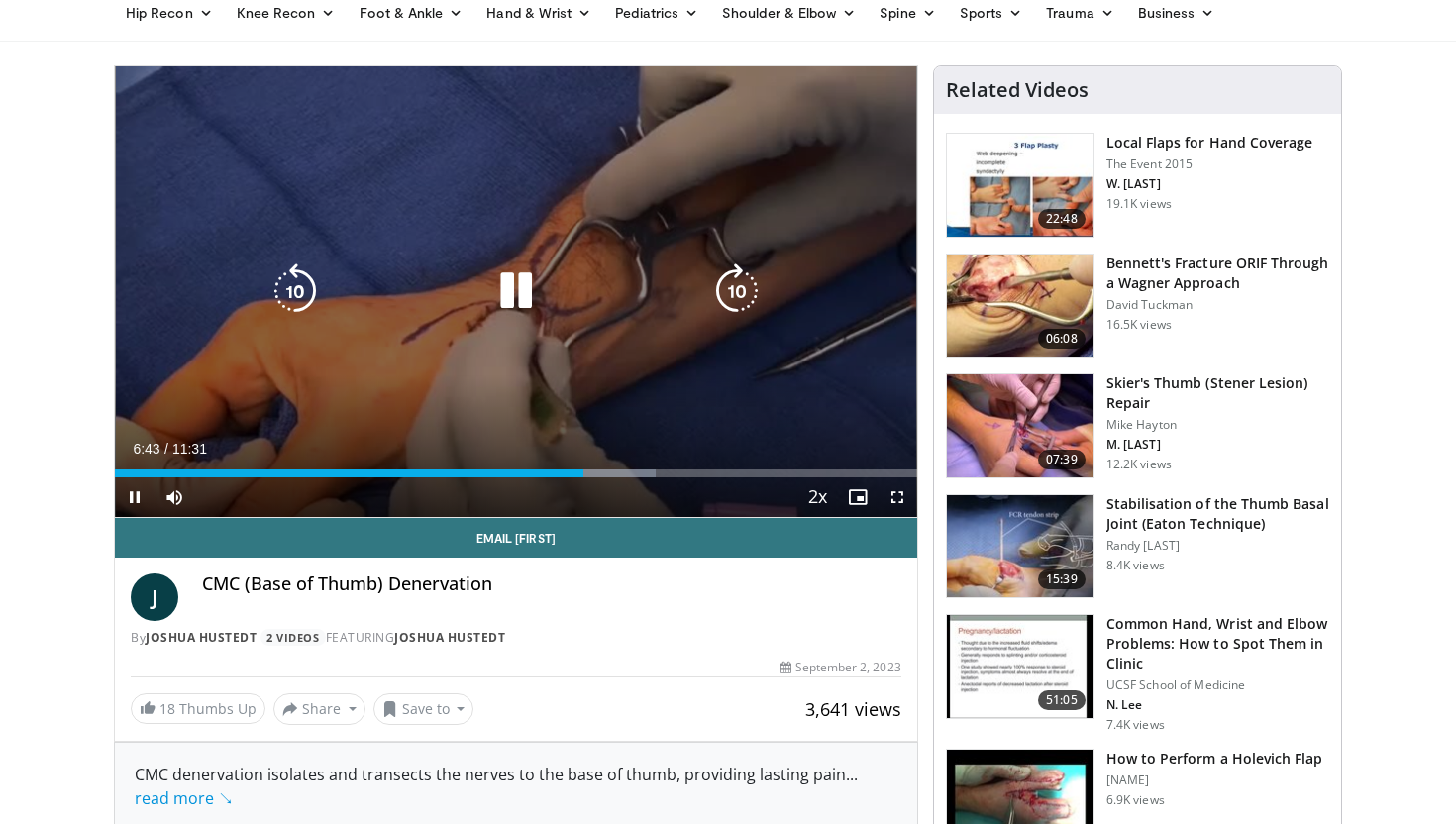 click at bounding box center (516, 291) 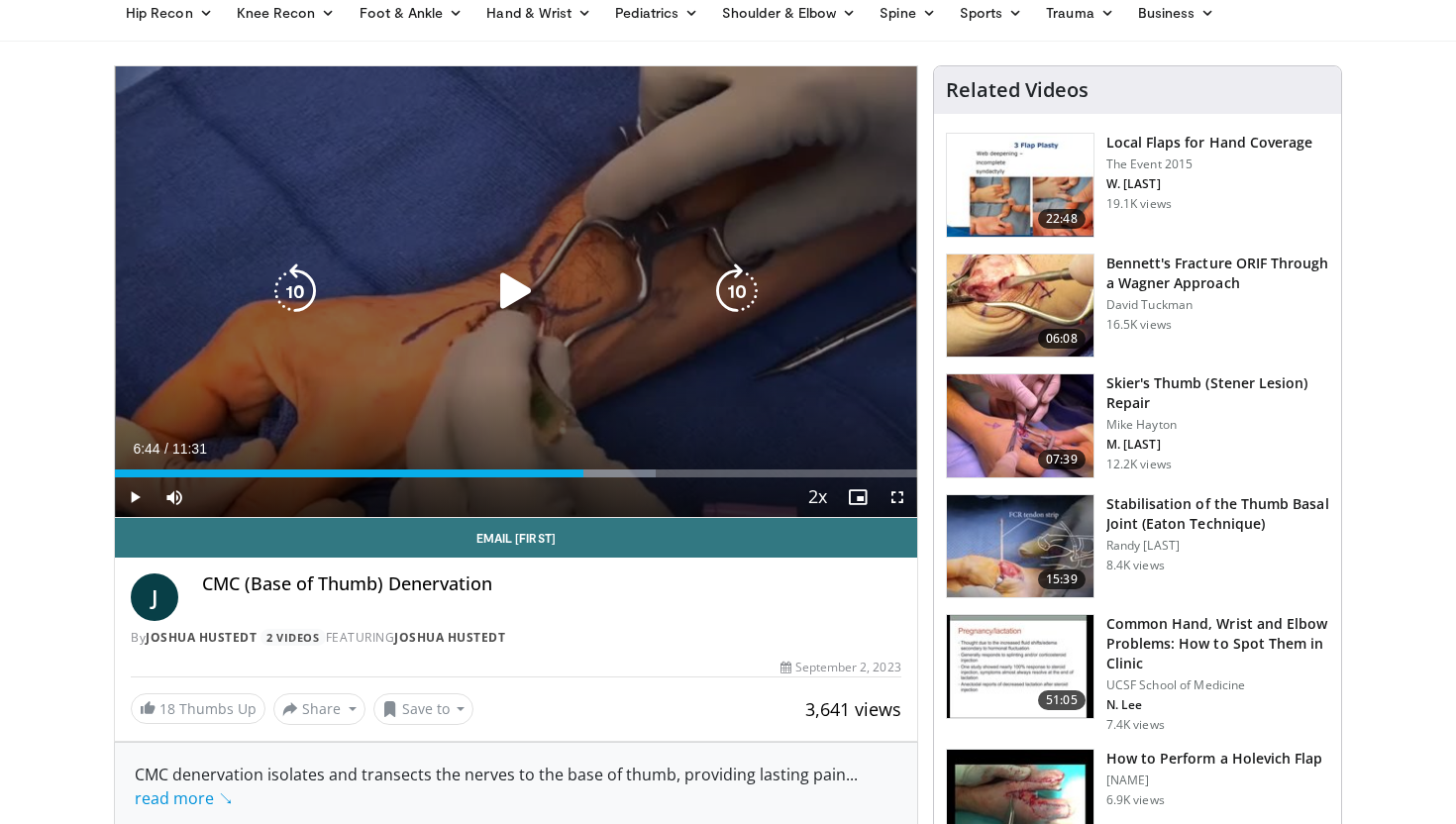 click on "10 seconds
Tap to unmute" at bounding box center [516, 291] 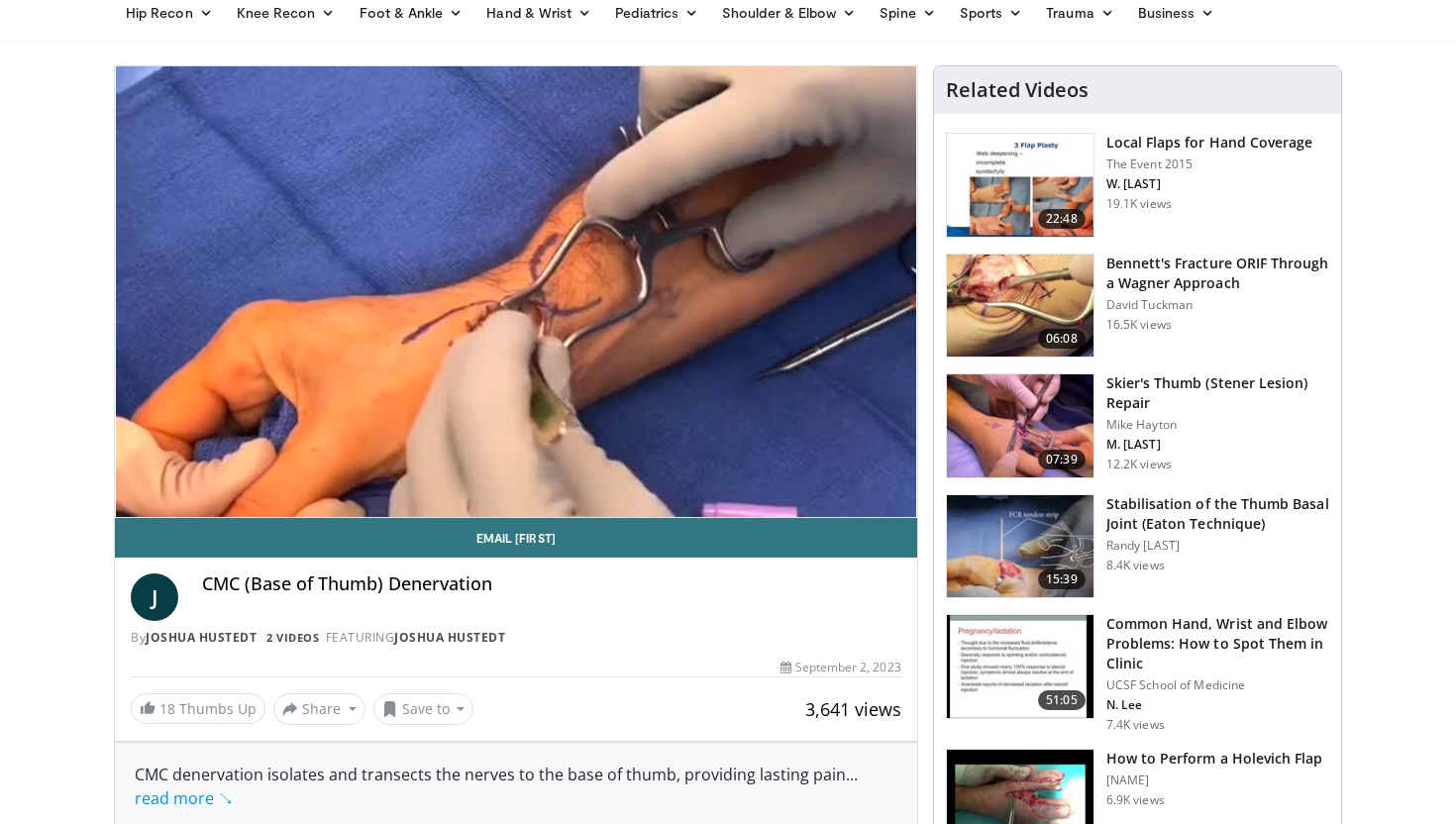 click on "**********" at bounding box center [516, 292] 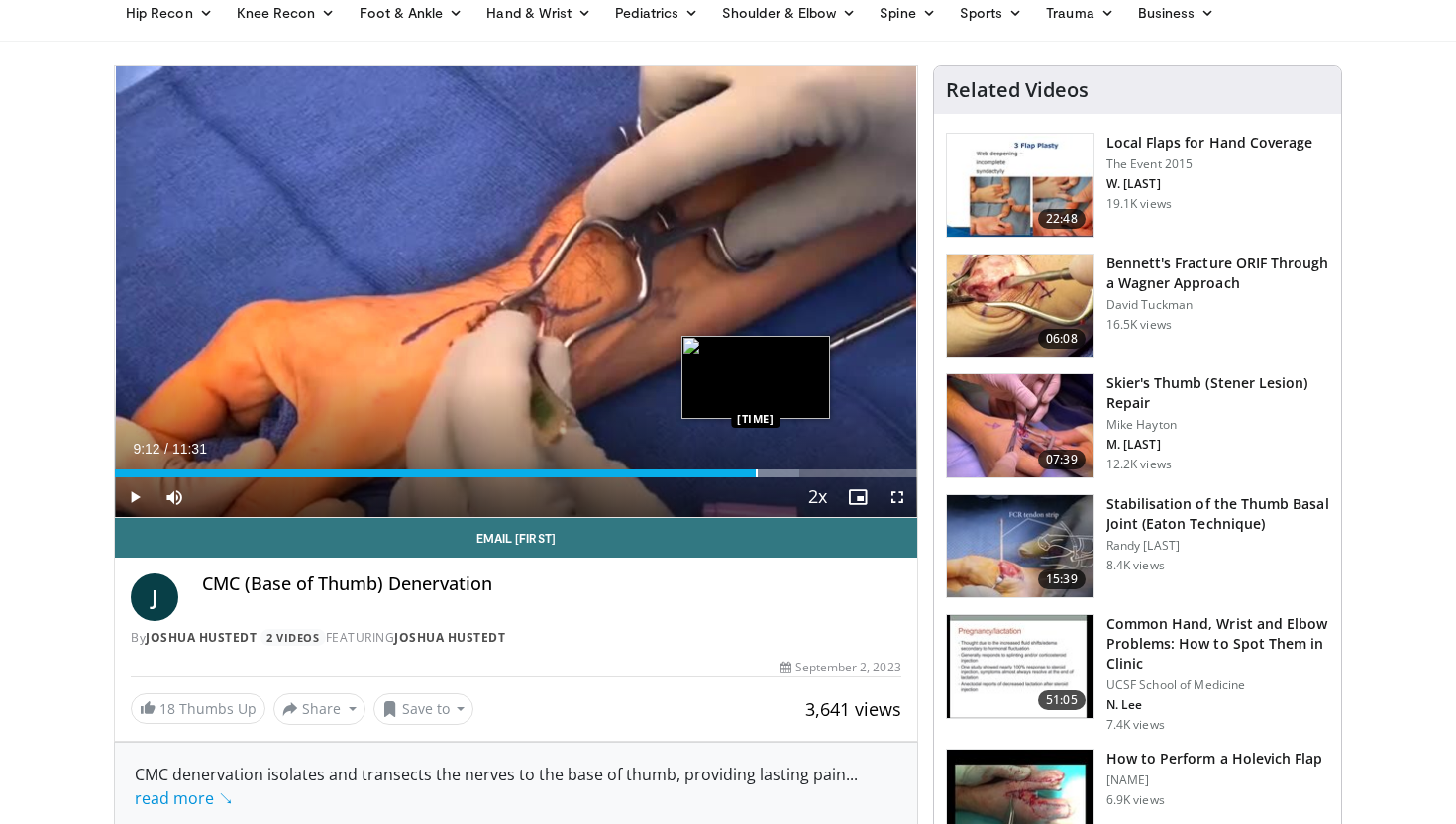 click at bounding box center (757, 473) 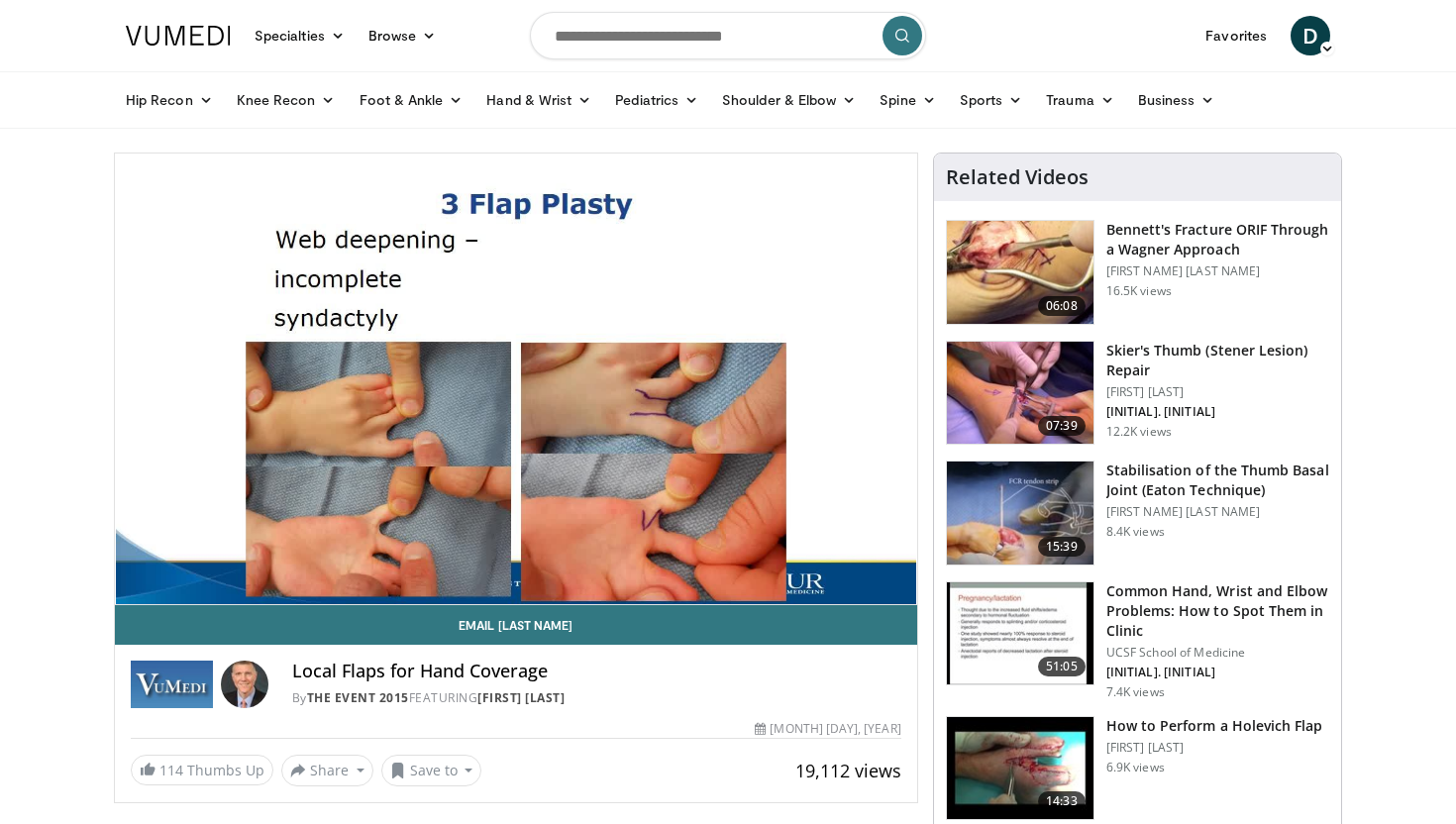scroll, scrollTop: 0, scrollLeft: 0, axis: both 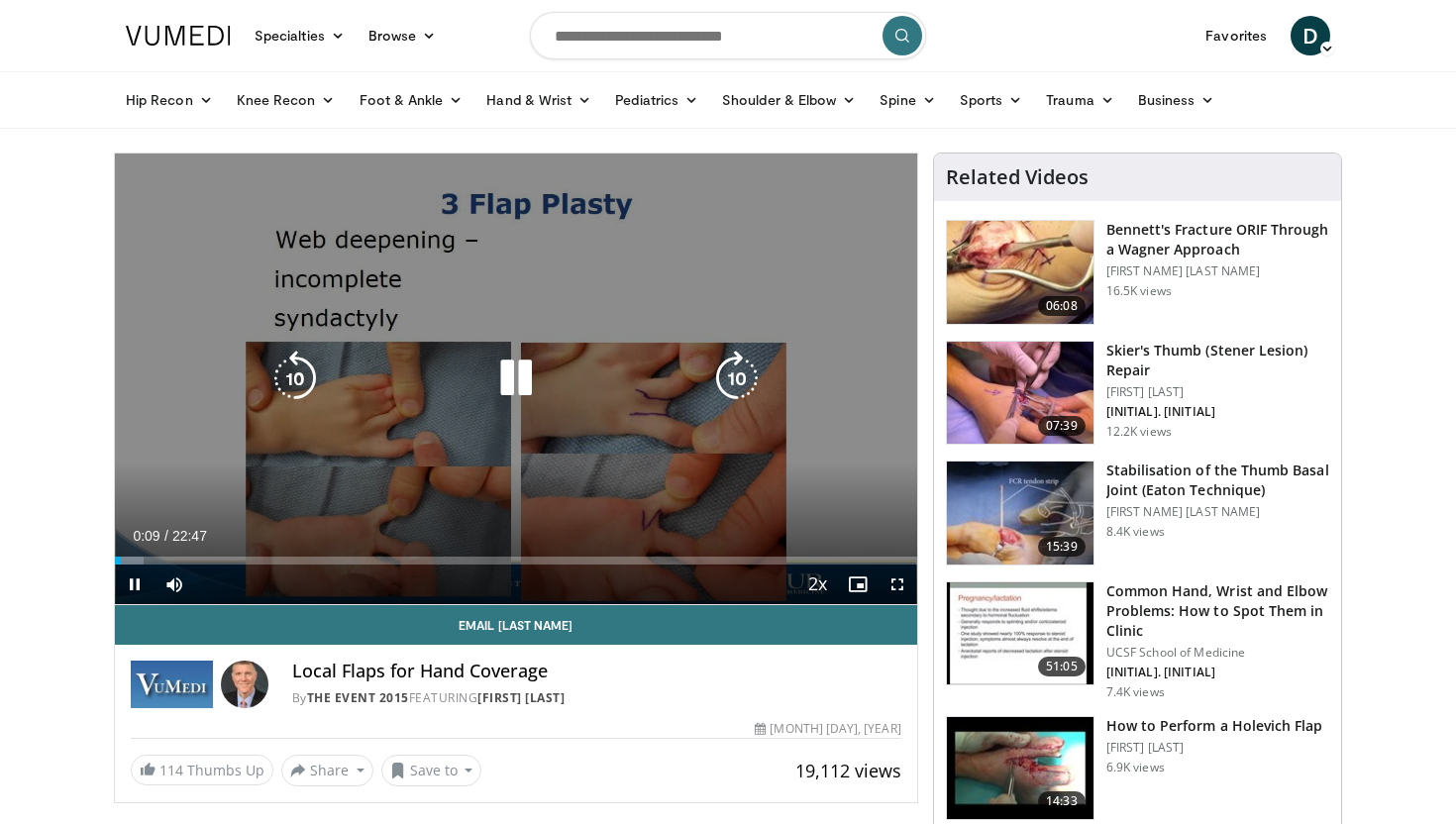 click on "10 seconds
Tap to unmute" at bounding box center (516, 378) 